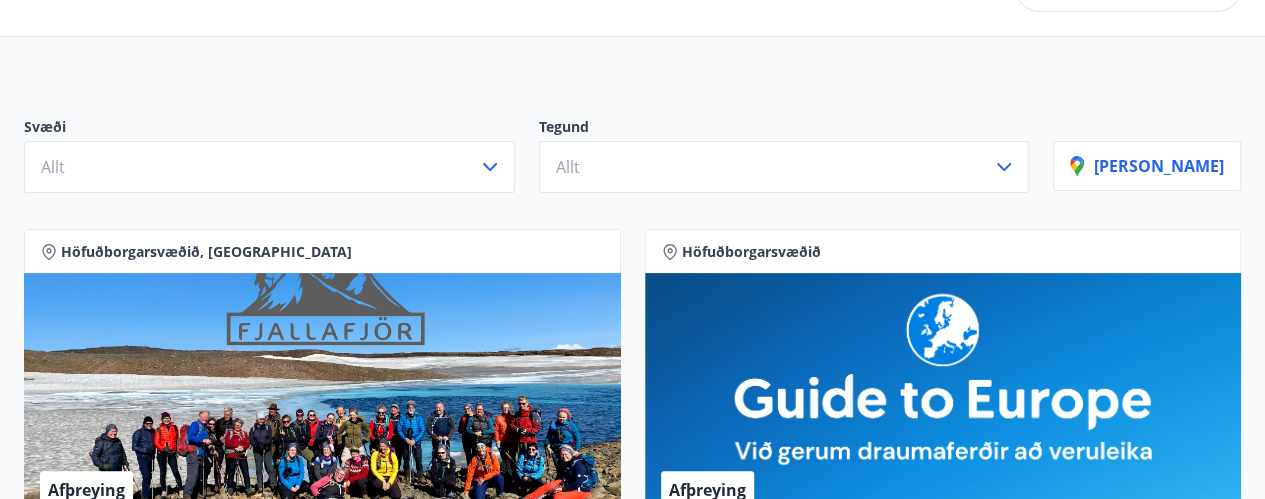 scroll, scrollTop: 142, scrollLeft: 0, axis: vertical 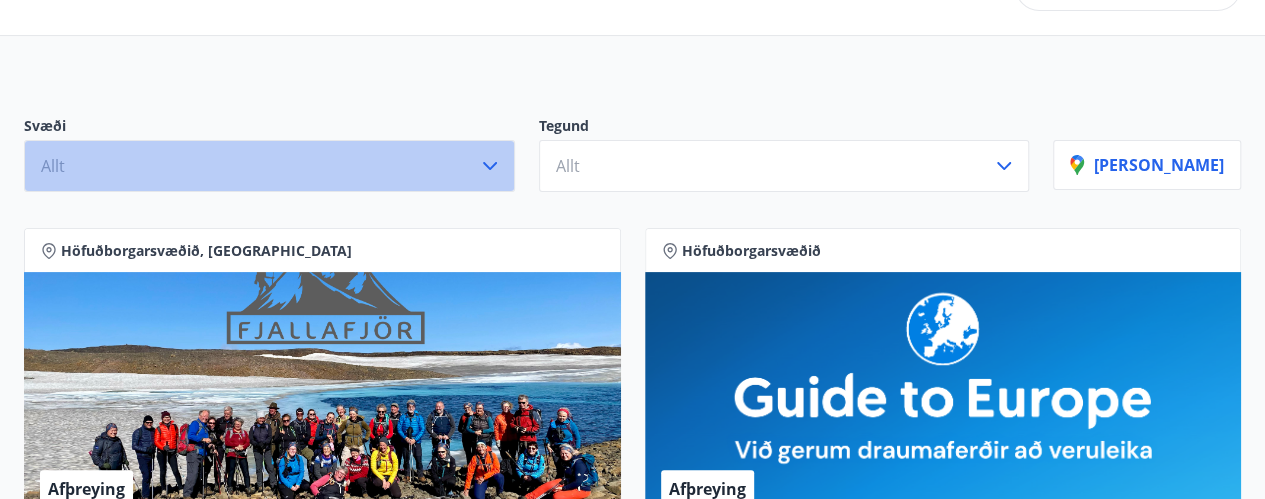 click 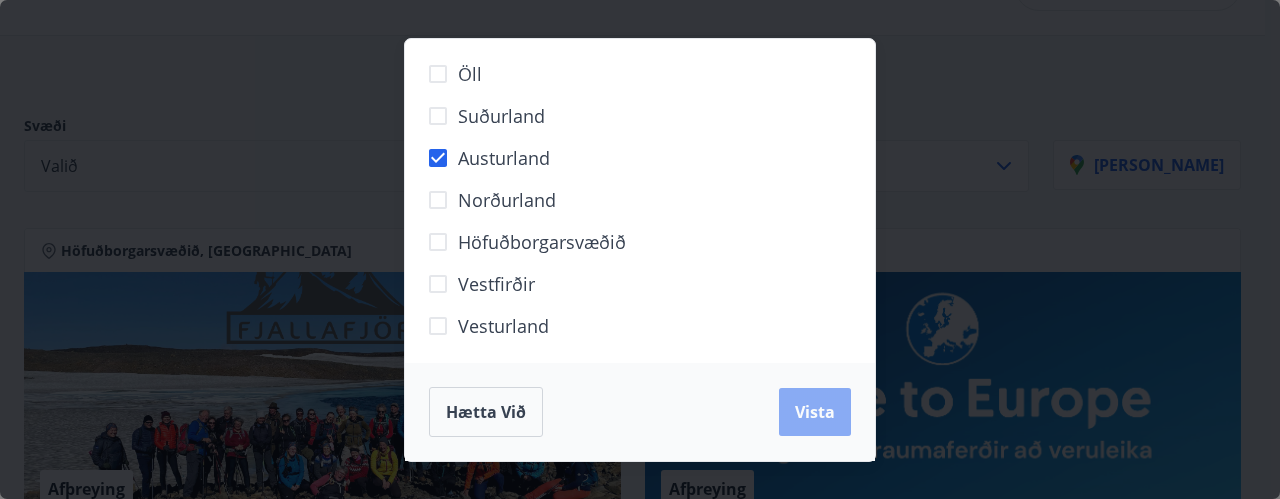 click on "Vista" at bounding box center [815, 412] 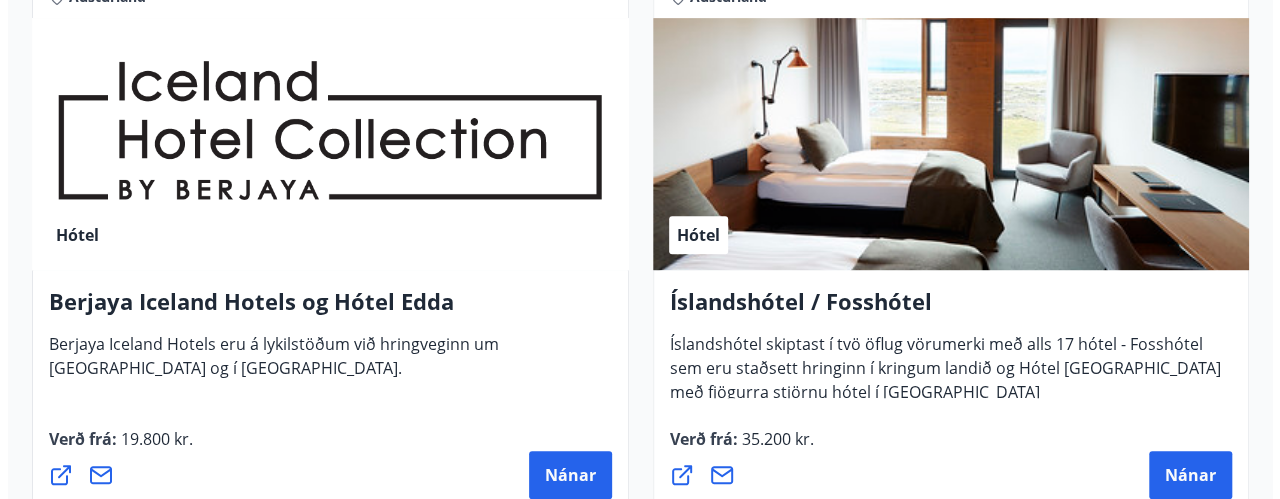scroll, scrollTop: 508, scrollLeft: 0, axis: vertical 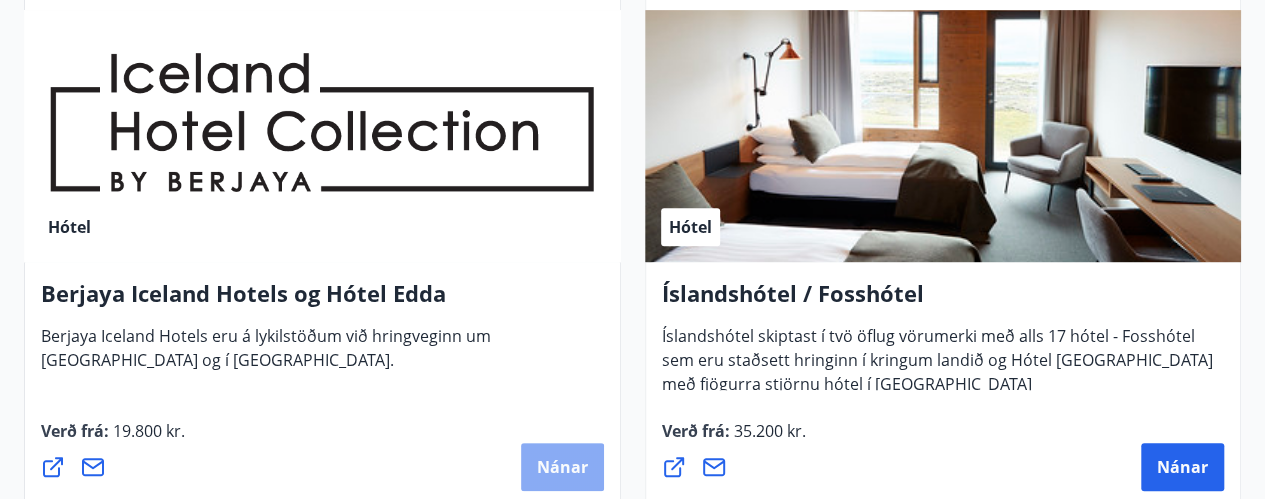 click on "Nánar" at bounding box center [562, 467] 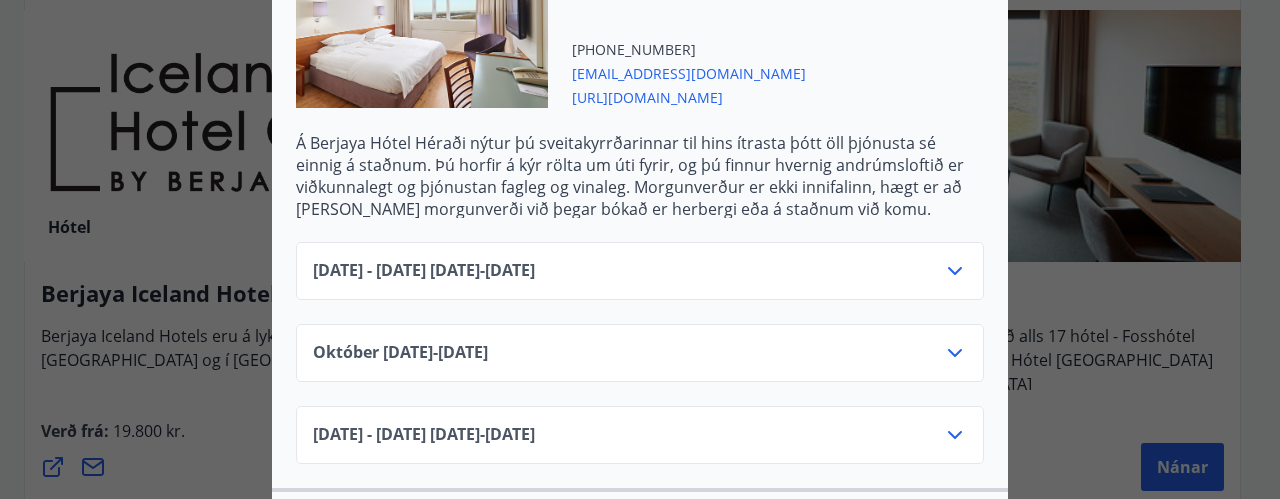 scroll, scrollTop: 686, scrollLeft: 0, axis: vertical 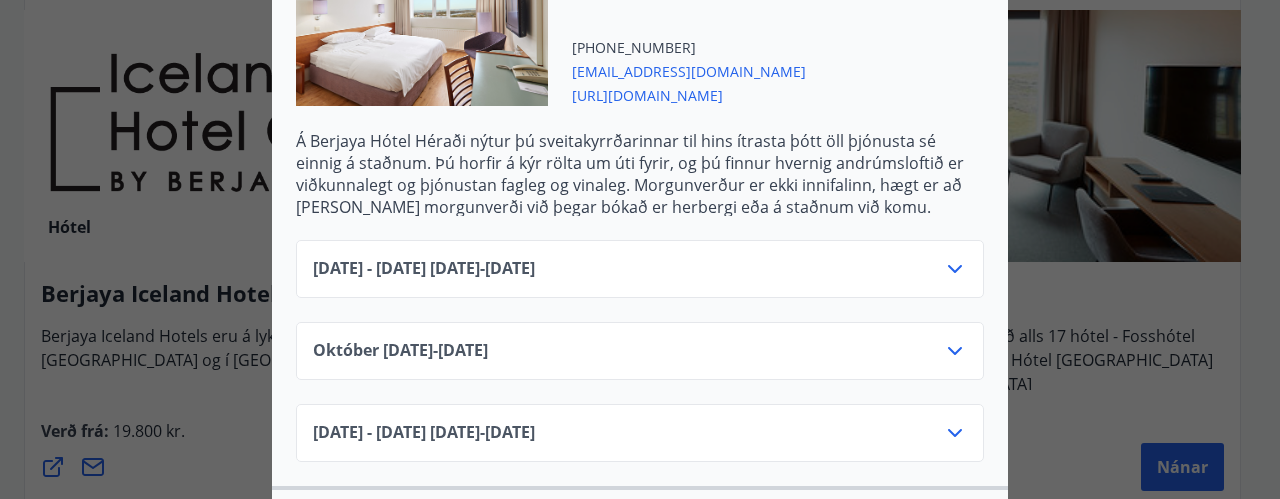 click 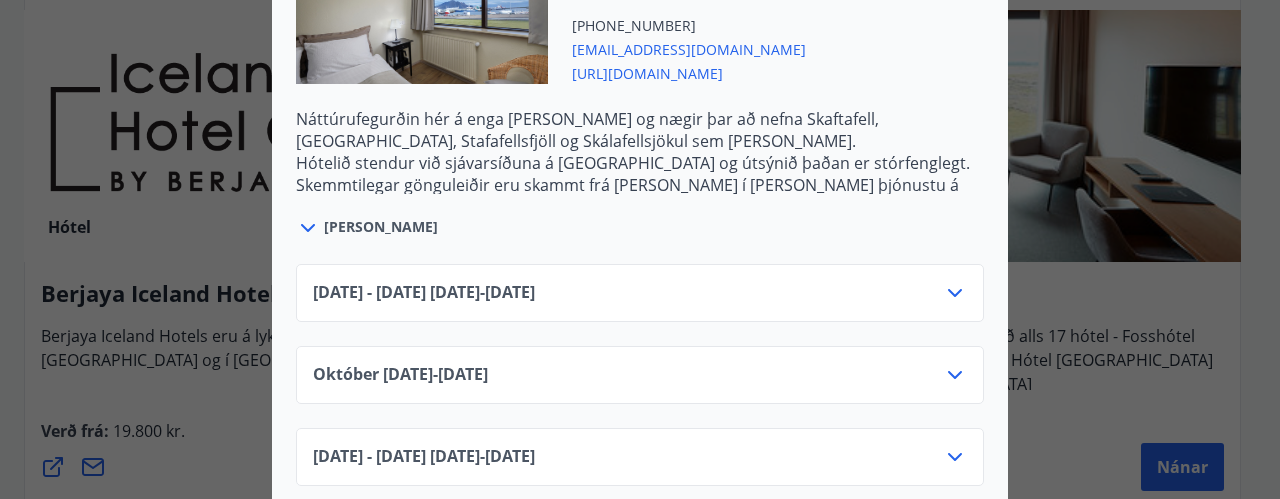 scroll, scrollTop: 1420, scrollLeft: 0, axis: vertical 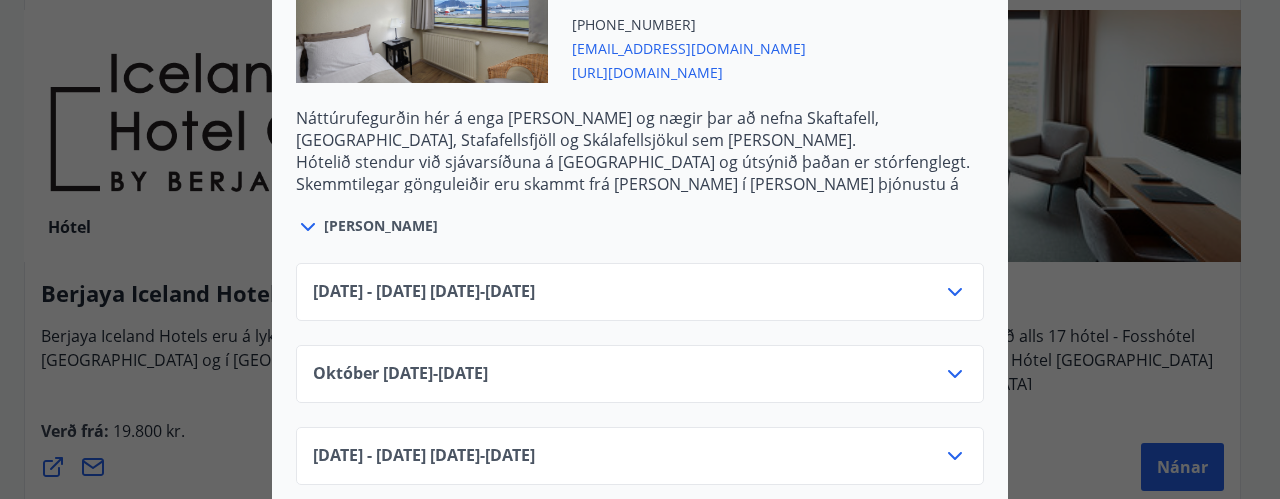 click 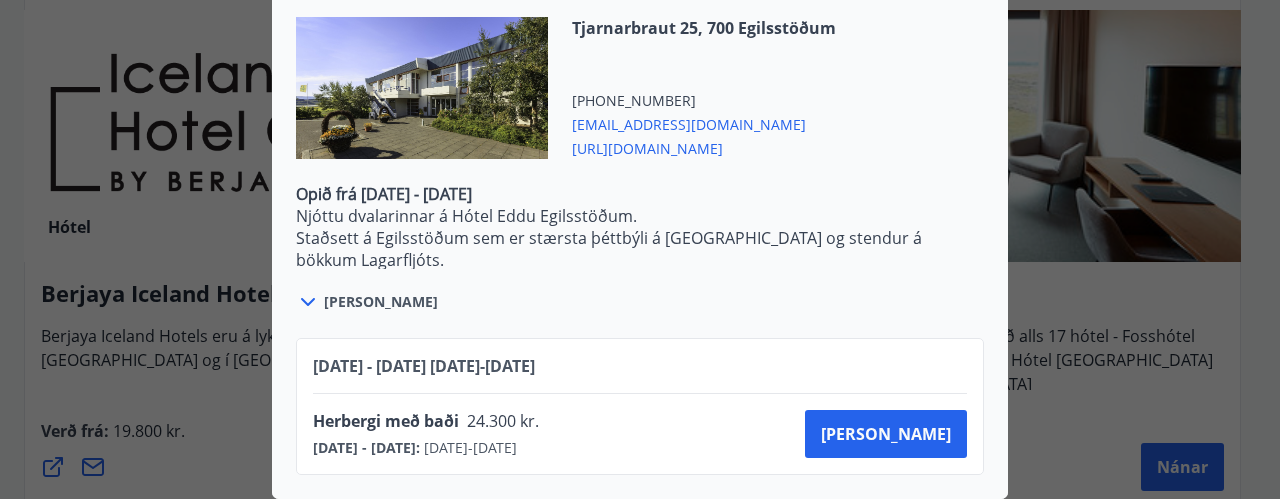 scroll, scrollTop: 2110, scrollLeft: 0, axis: vertical 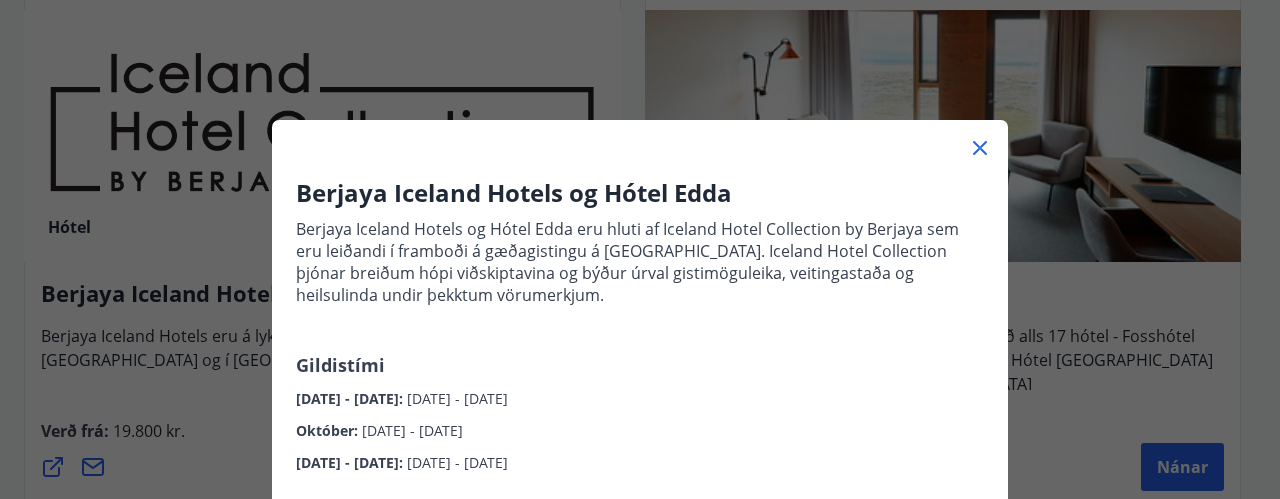 click on "Berjaya Iceland Hotels og Hótel Edda Berjaya Iceland Hotels og Hótel Edda eru hluti af Iceland Hotel Collection by Berjaya sem eru leiðandi í framboði á gæðagistingu á [GEOGRAPHIC_DATA]. Iceland Hotel Collection þjónar breiðum hópi viðskiptavina og býður úrval gistimöguleika, veitingastaða og heilsulinda undir þekktum vörumerkjum.
Gildistími [DATE] - [DATE] : [DATE] - [DATE] Október : [DATE] - [DATE] [DATE] - [DATE] : [DATE] - [DATE] Sjá skilmála Bókunarskilmálar og verð sem tilgreint er við [PERSON_NAME] þegar greiðsla fer fram með ferðaávísun. Ef afbókun [PERSON_NAME] eftir að afbókunarskilmálar taka gildi, eða ef gestur mætir ekki, verður rukkað fyrir heildarkostnað bókunar af kreditkorti gestsins.
Ekki er hægt að greiða fyrir fyrirframgreiddar bókanir með ferðaávísun.
[PERSON_NAME] er ekki innifalinn í verði.
Berjaya Hótel Hérað Austurland [STREET_ADDRESS] [PHONE_NUMBER] [EMAIL_ADDRESS][DOMAIN_NAME]" at bounding box center (640, 249) 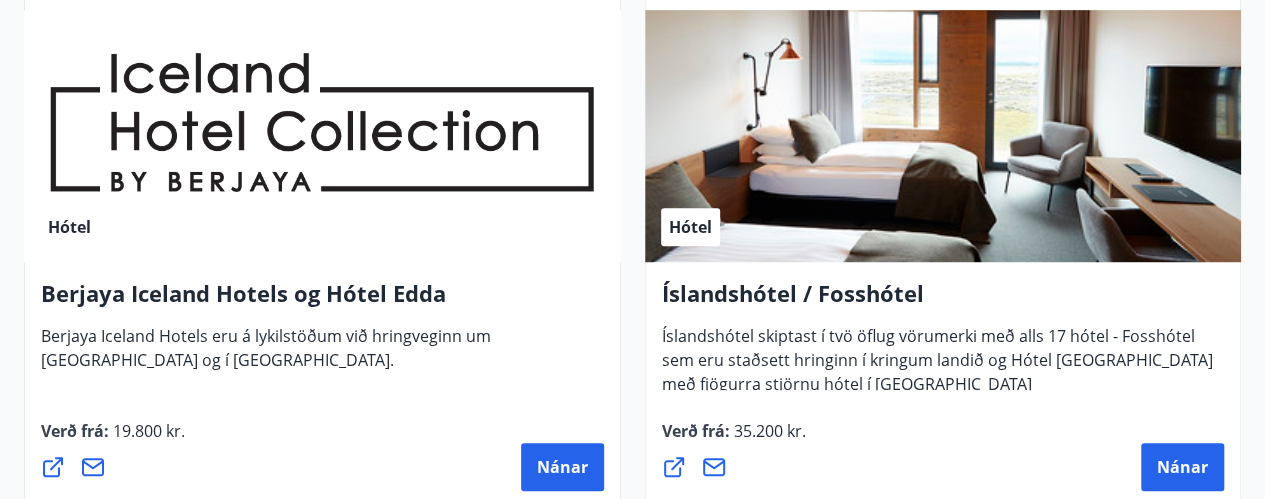 click on "Hótel" at bounding box center (943, 136) 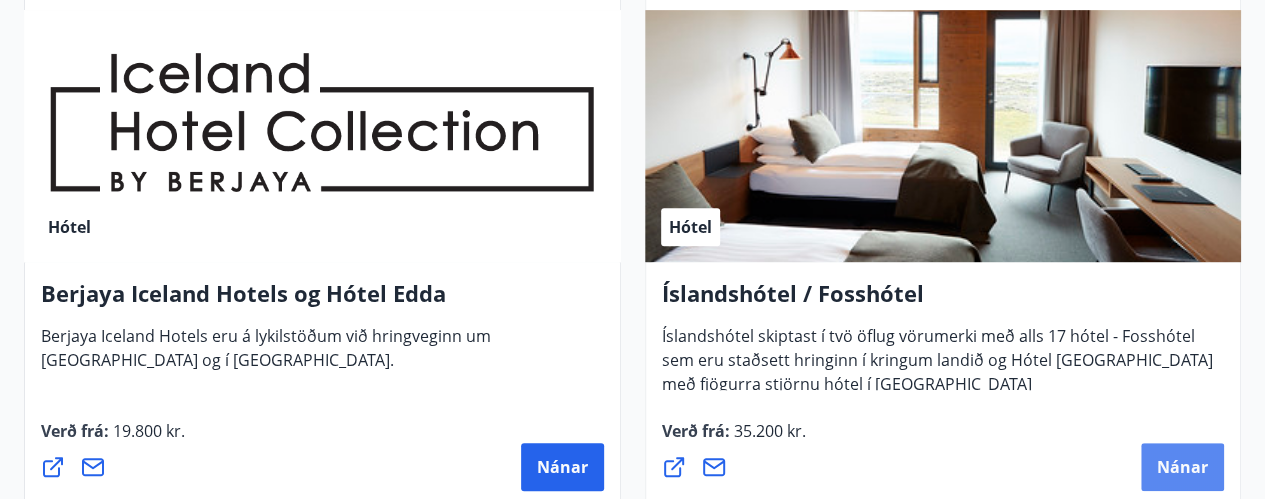 click on "Nánar" at bounding box center (1182, 467) 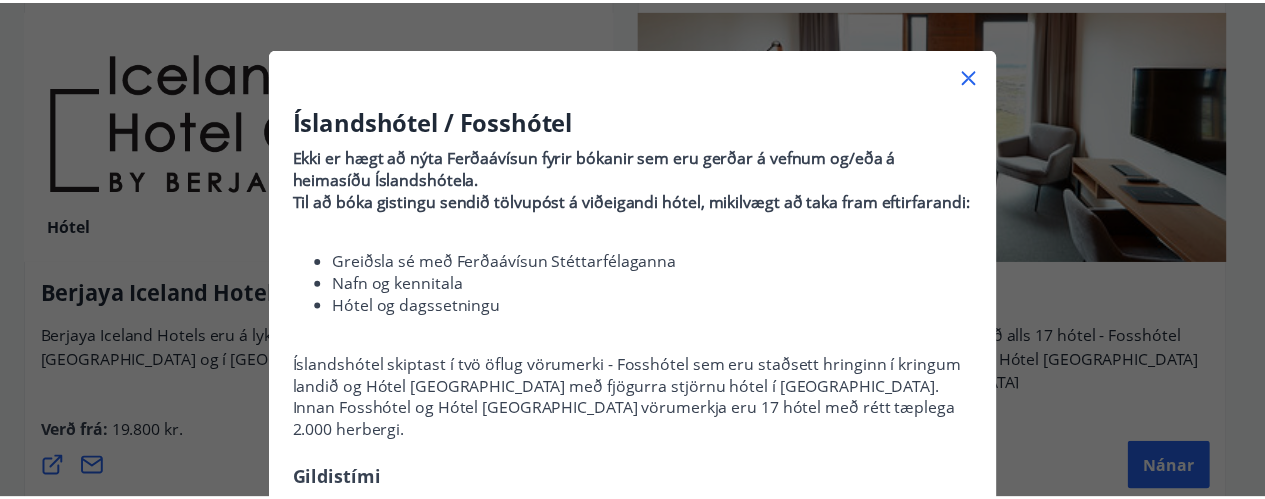 scroll, scrollTop: 70, scrollLeft: 0, axis: vertical 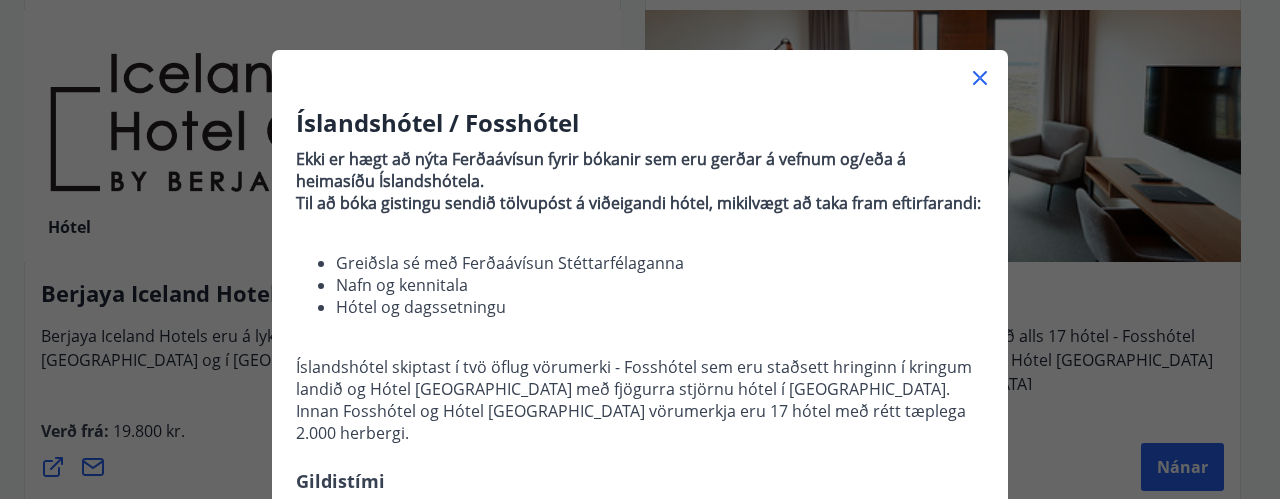 click 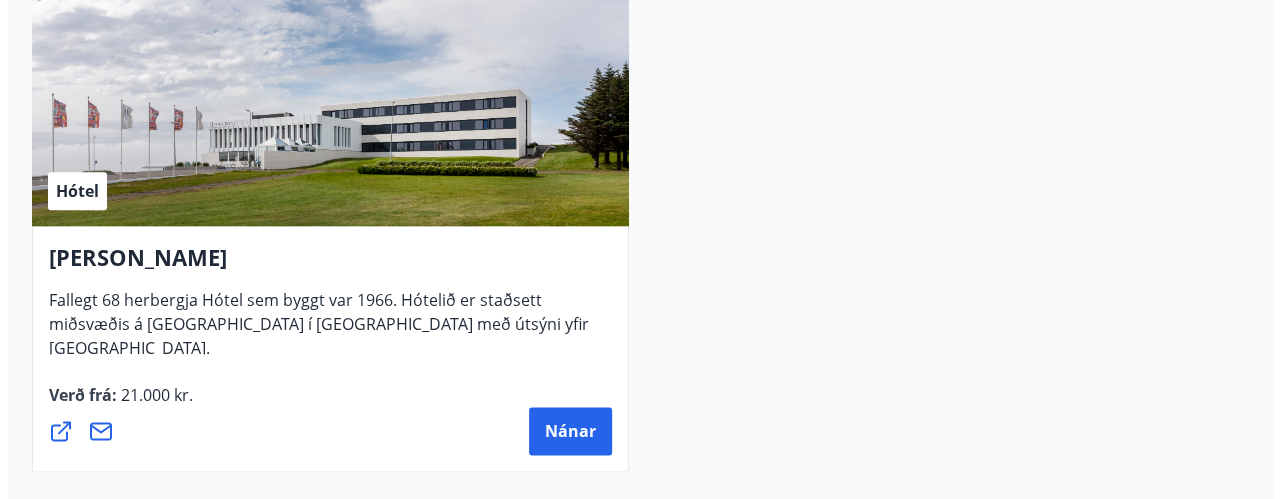 scroll, scrollTop: 1130, scrollLeft: 0, axis: vertical 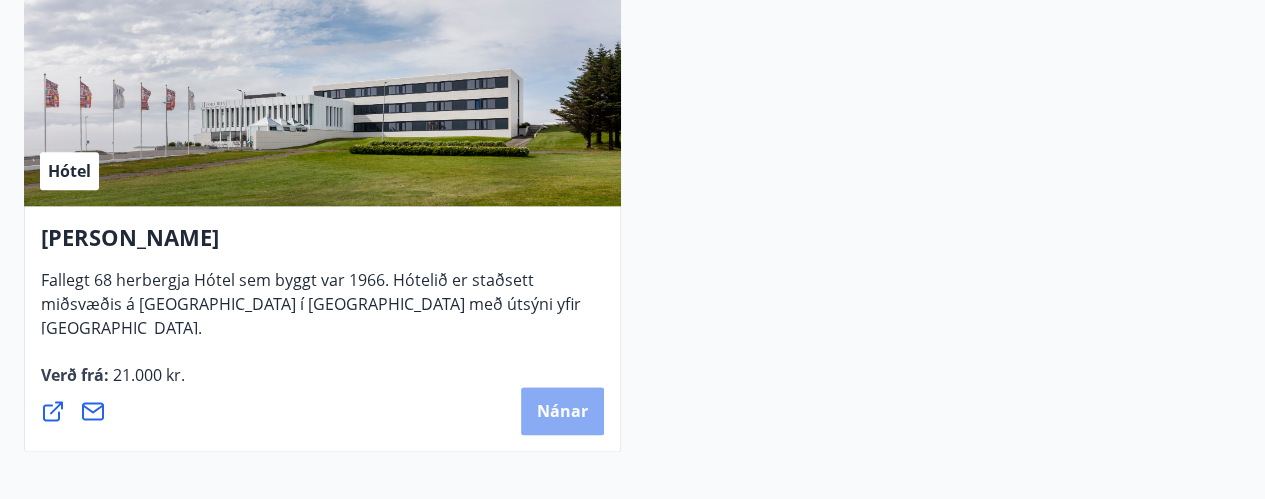 click on "Nánar" at bounding box center (562, 411) 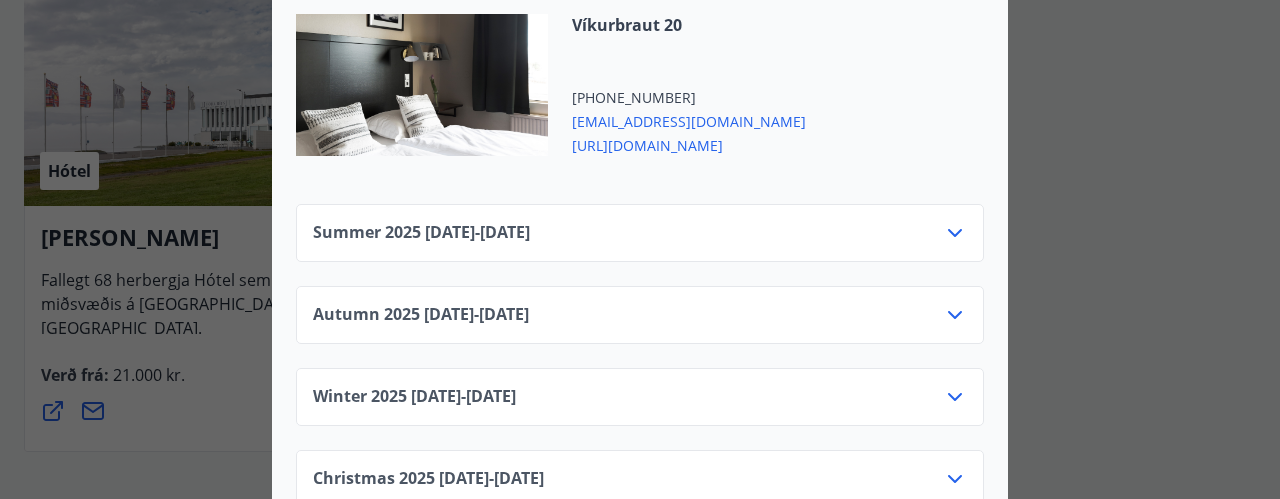scroll, scrollTop: 929, scrollLeft: 0, axis: vertical 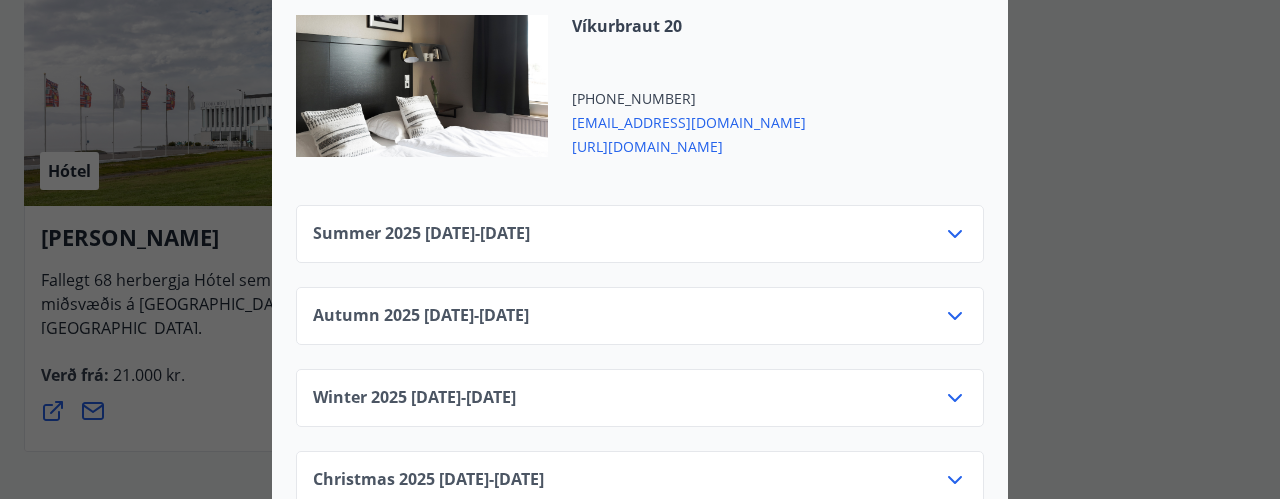 click 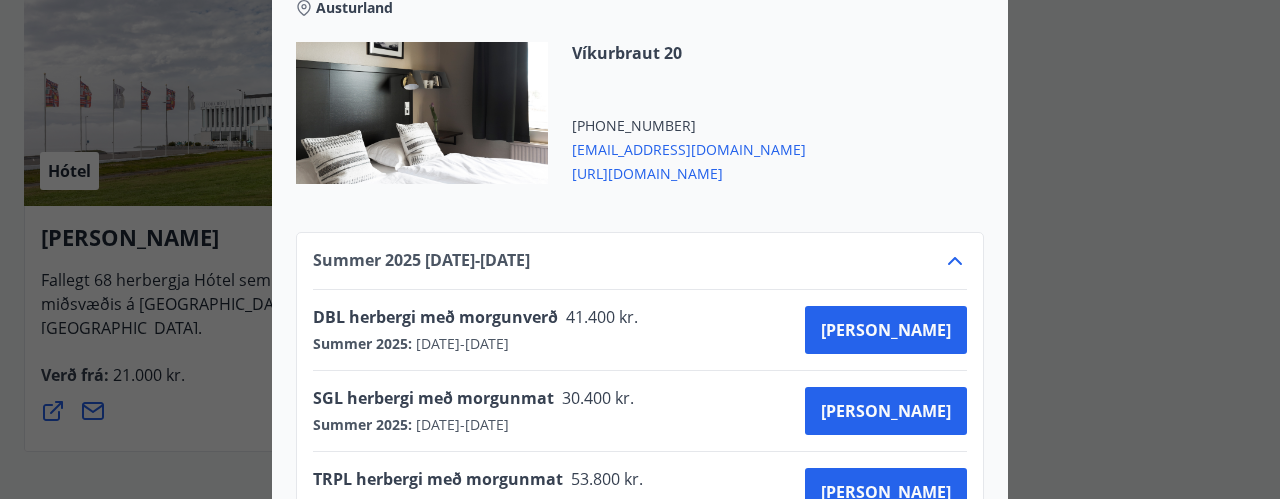 scroll, scrollTop: 898, scrollLeft: 0, axis: vertical 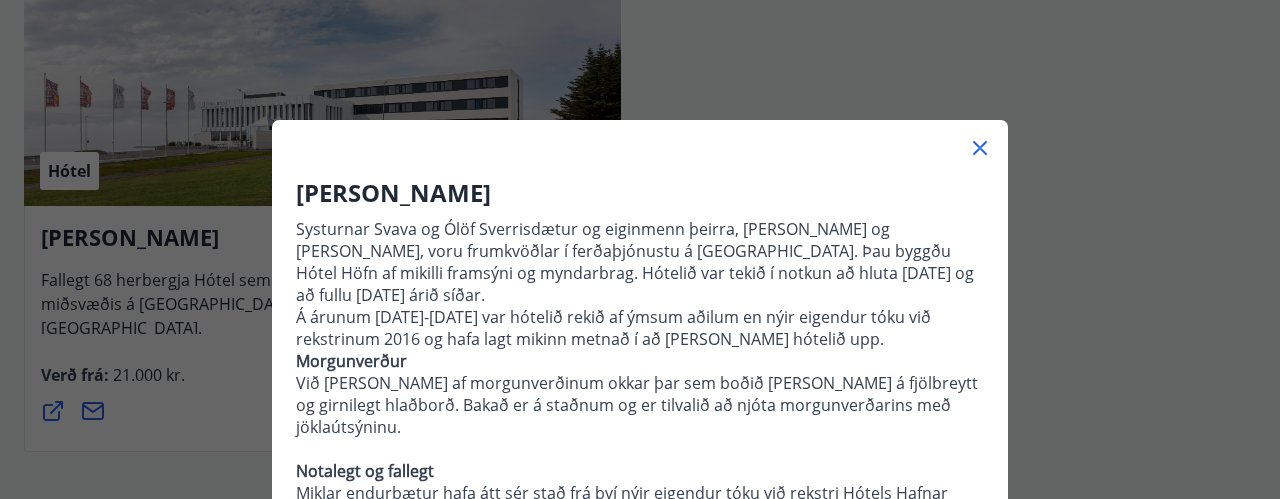 click 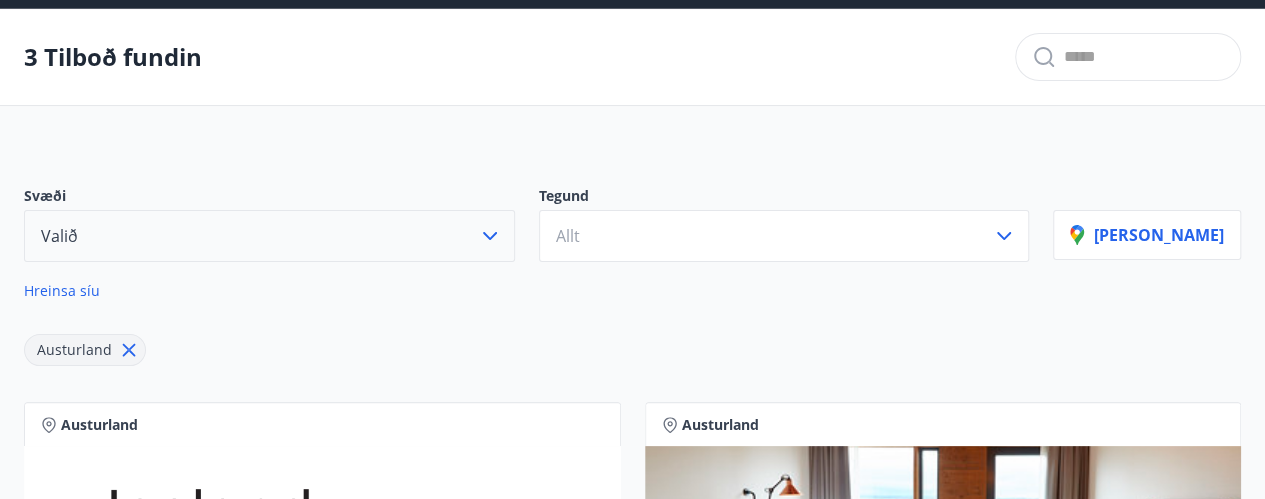 scroll, scrollTop: 100, scrollLeft: 0, axis: vertical 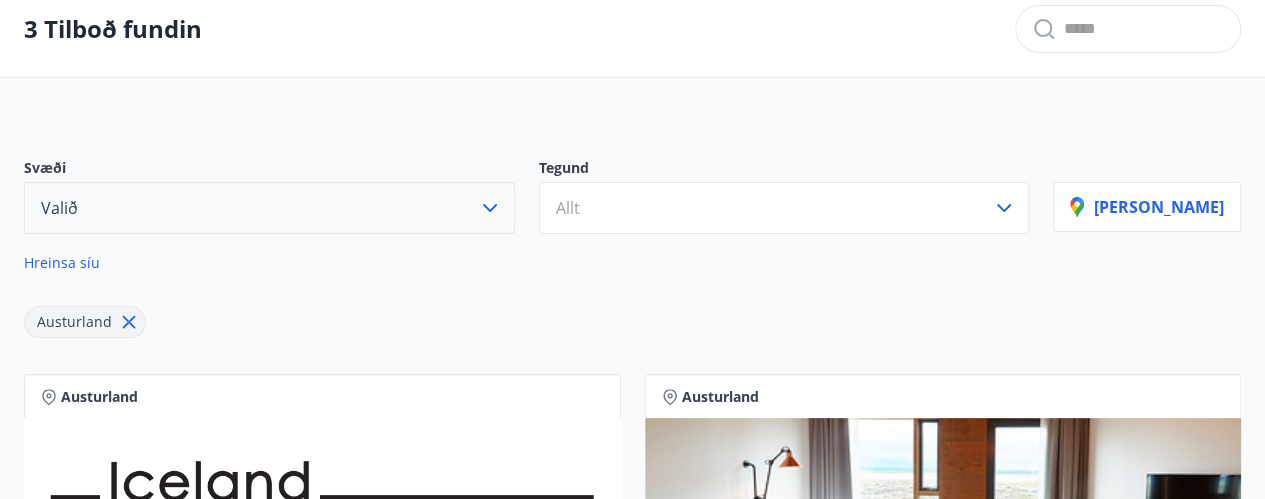 click 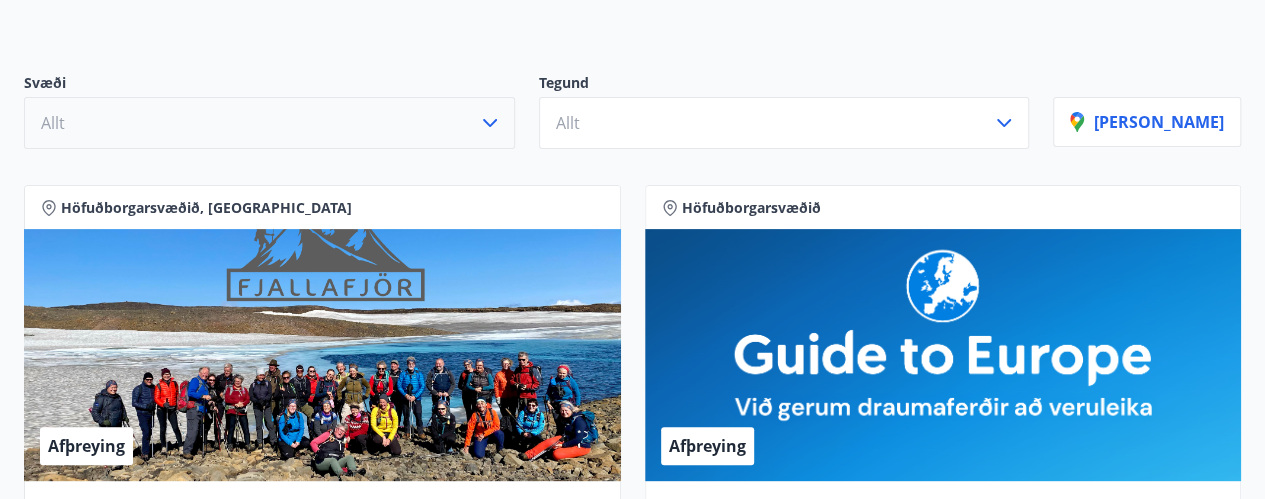 scroll, scrollTop: 136, scrollLeft: 0, axis: vertical 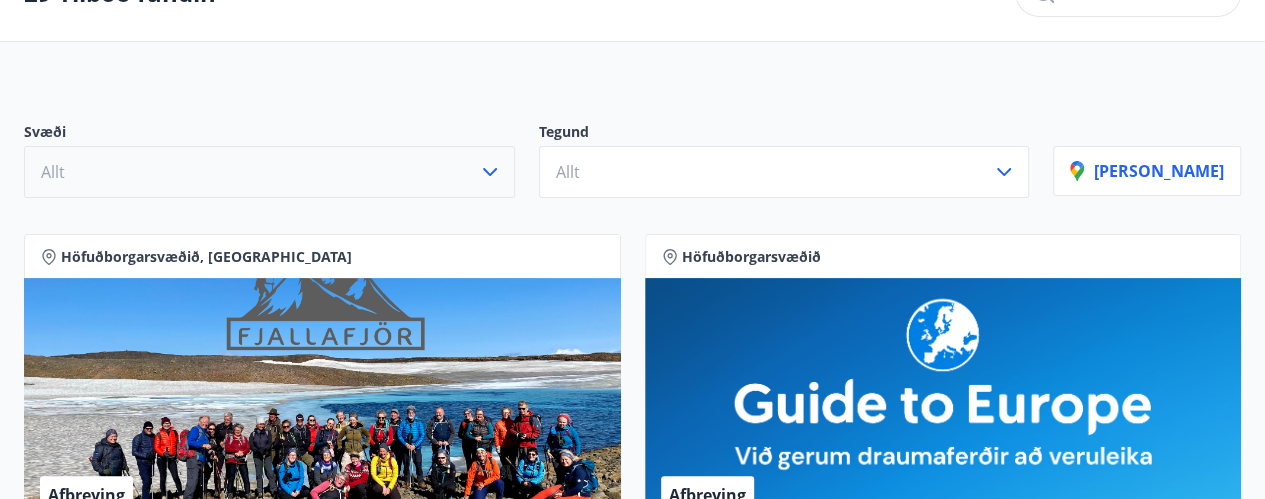 click 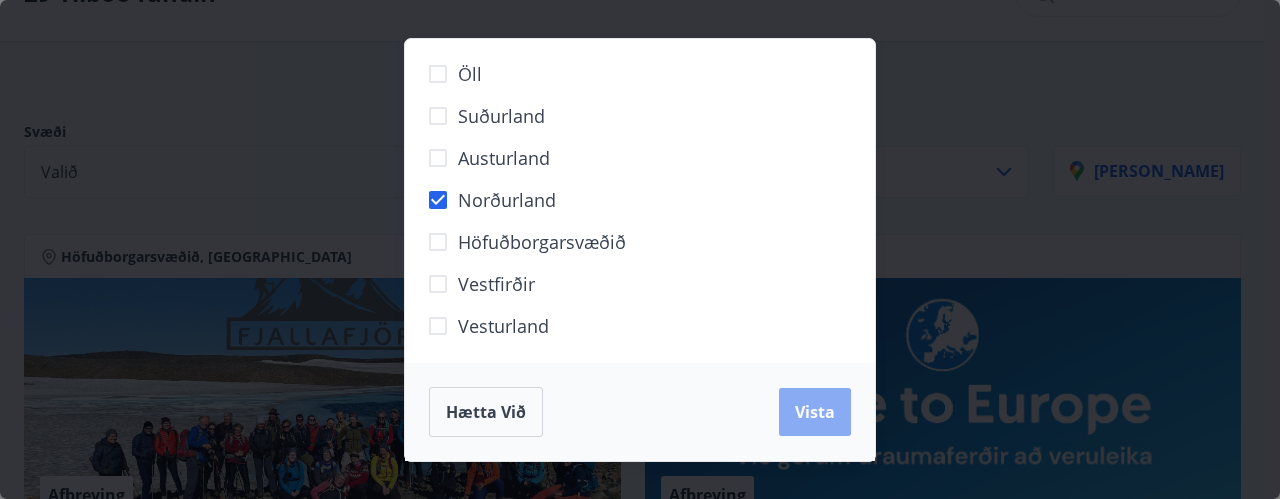 click on "Vista" at bounding box center [815, 412] 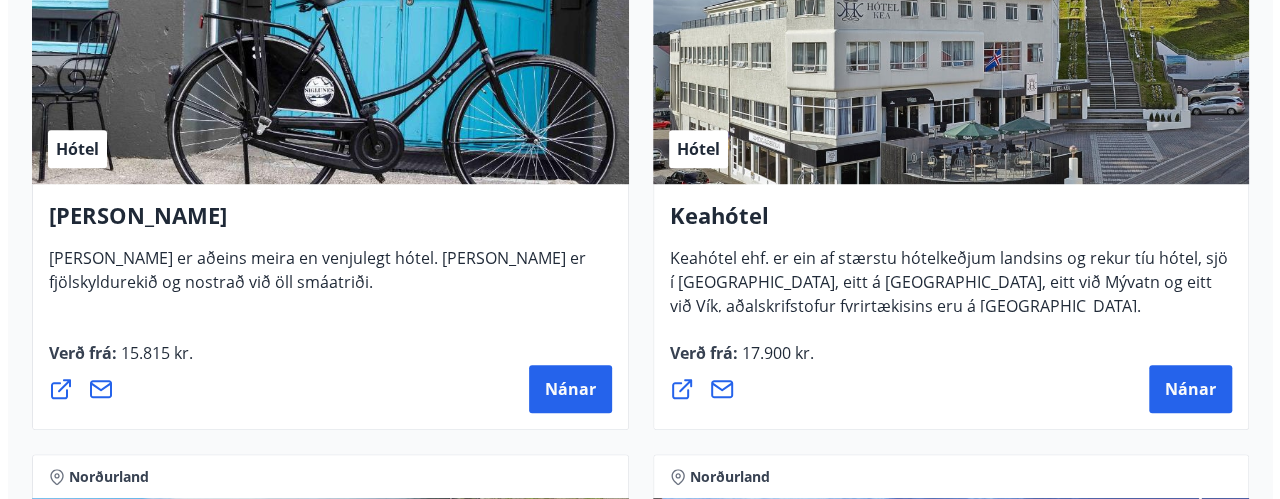 scroll, scrollTop: 586, scrollLeft: 0, axis: vertical 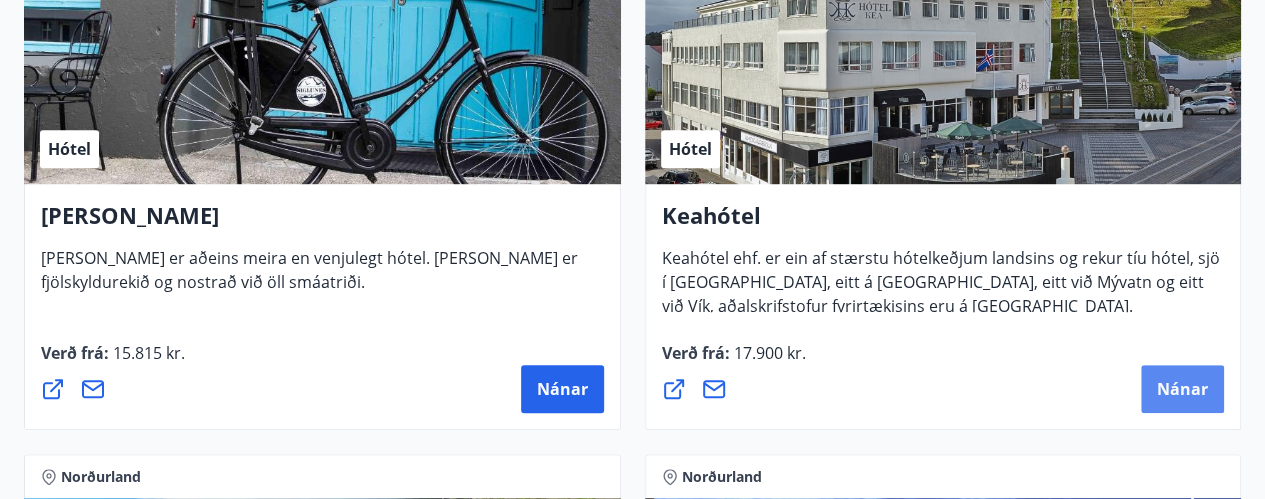 click on "Nánar" at bounding box center (1182, 389) 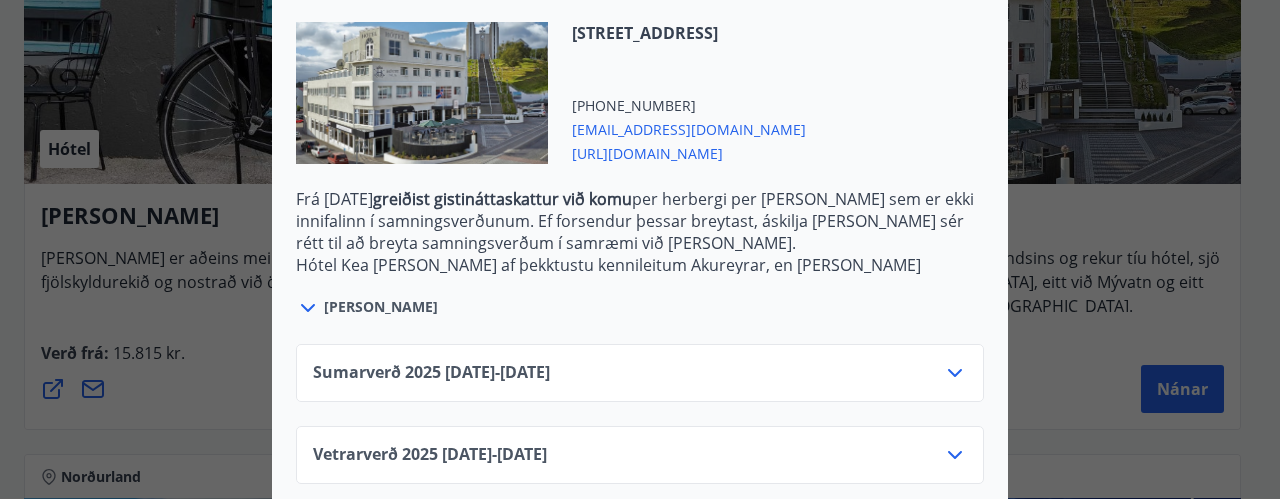 scroll, scrollTop: 640, scrollLeft: 0, axis: vertical 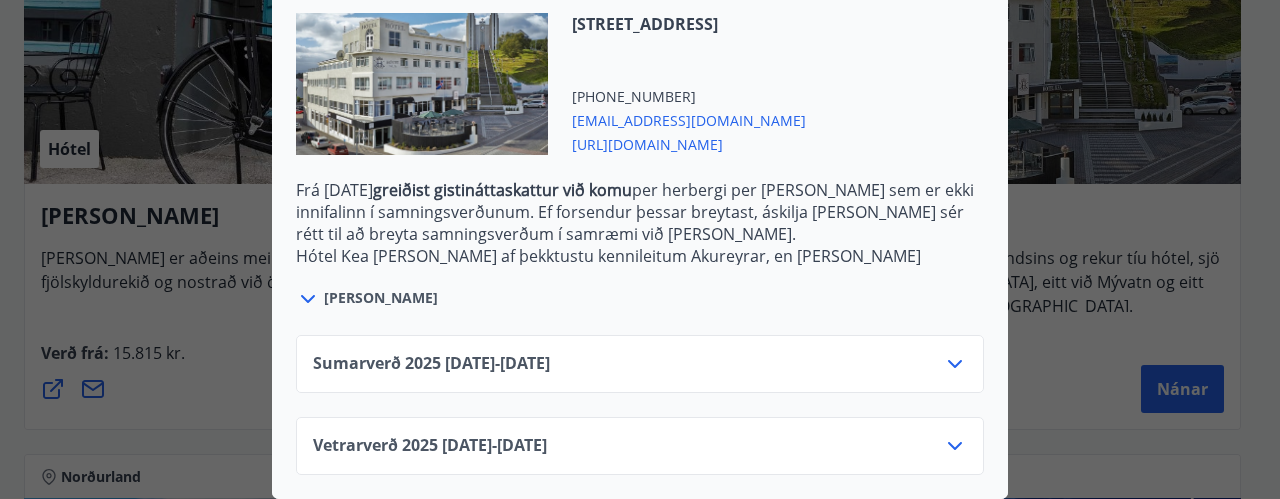 click 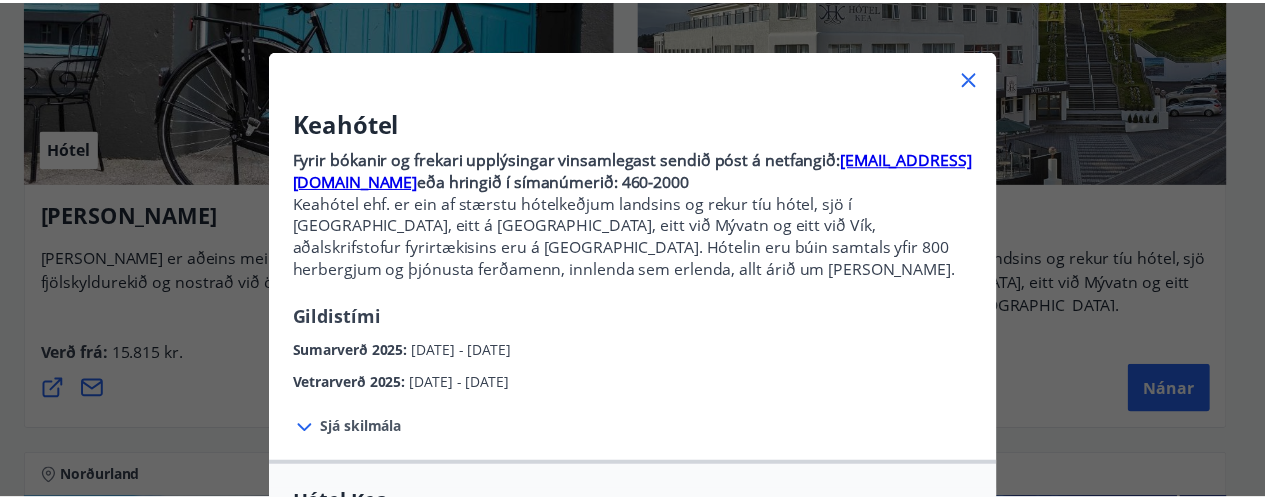 scroll, scrollTop: 0, scrollLeft: 0, axis: both 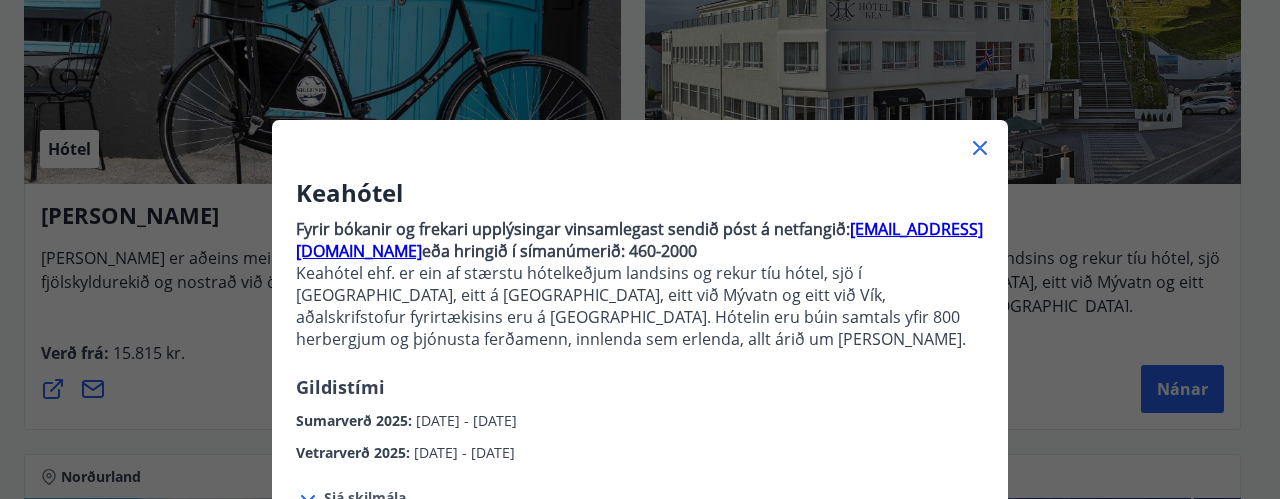 click 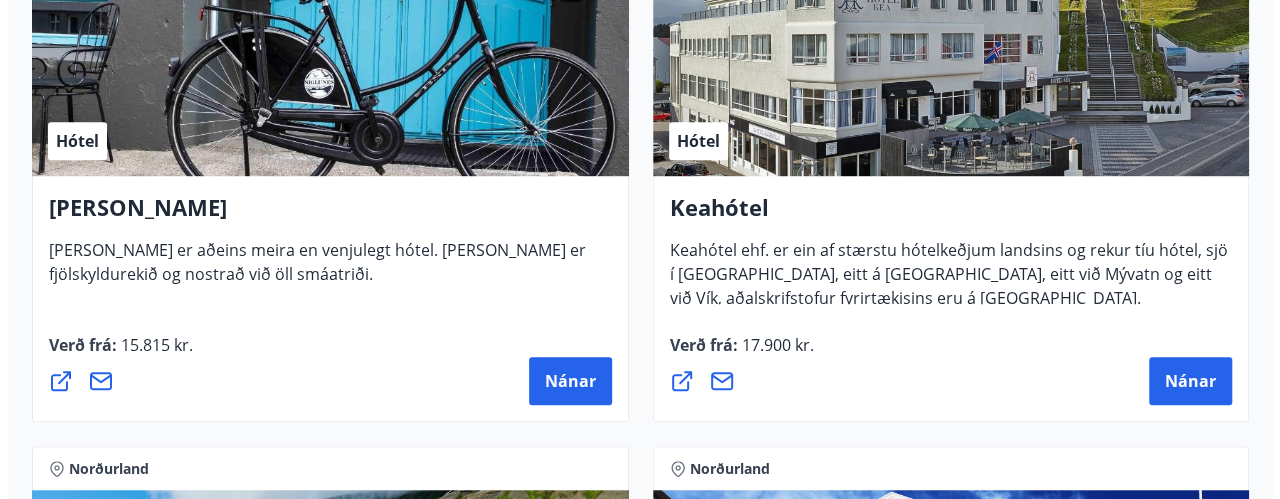 scroll, scrollTop: 596, scrollLeft: 0, axis: vertical 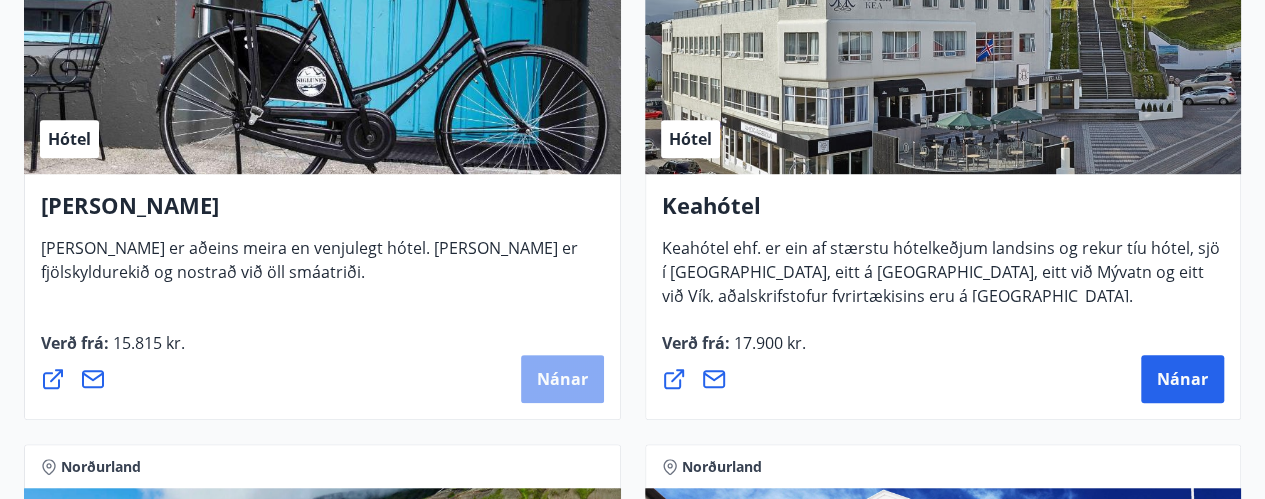click on "Nánar" at bounding box center (562, 379) 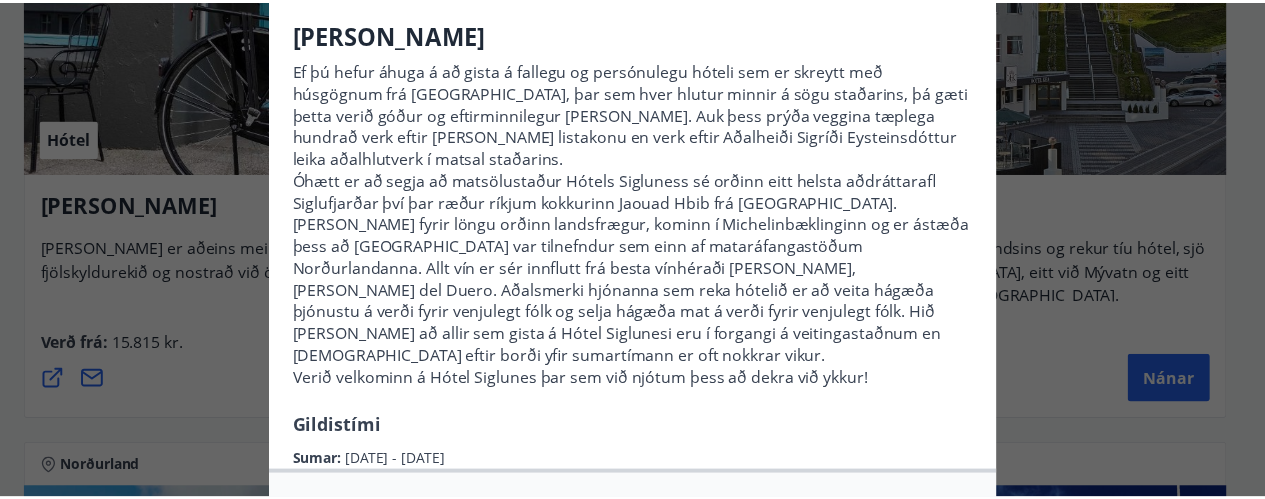 scroll, scrollTop: 0, scrollLeft: 0, axis: both 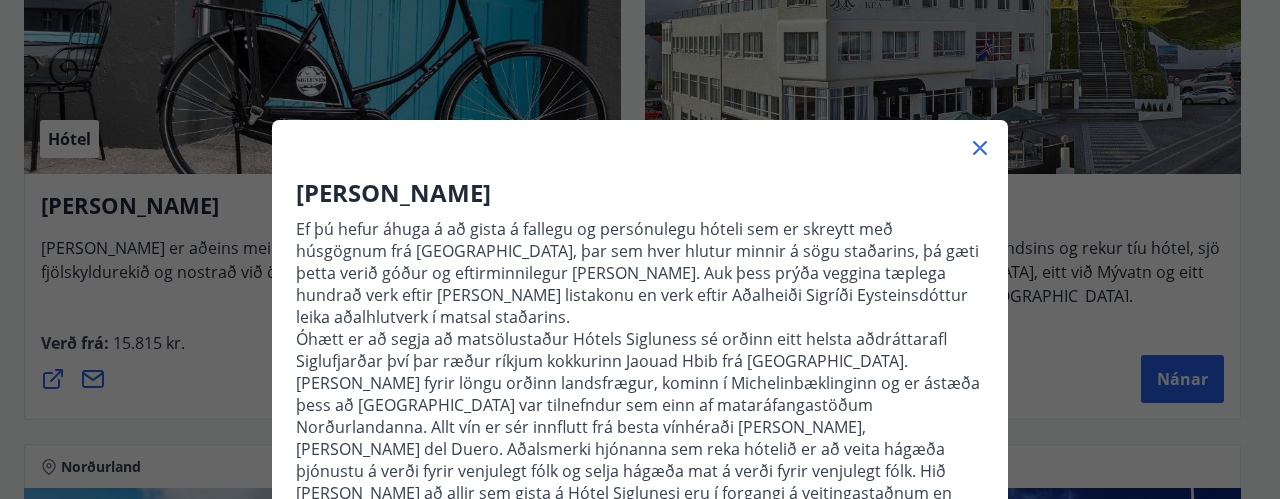 click 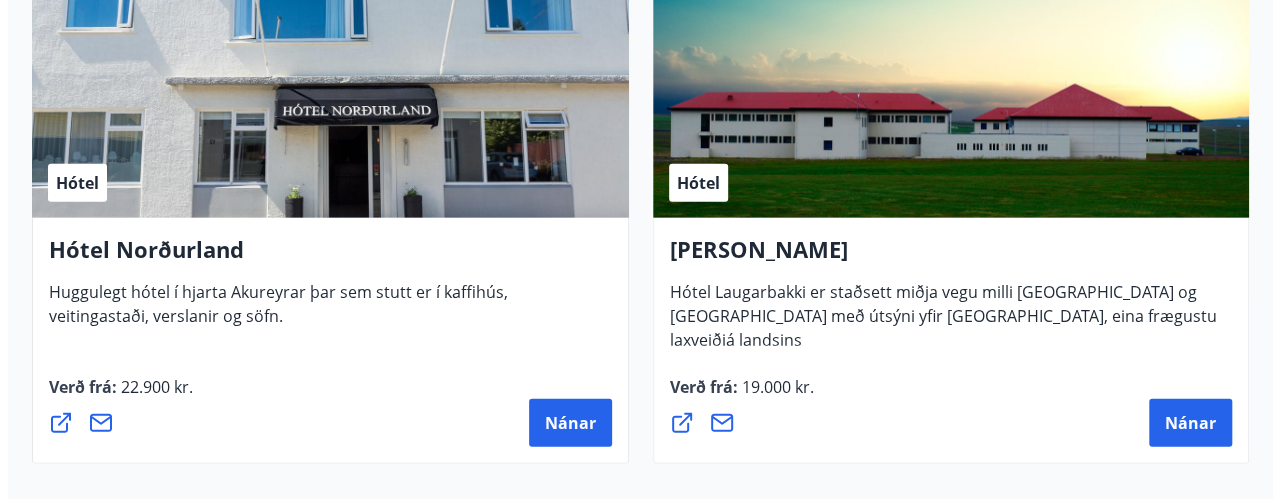 scroll, scrollTop: 2262, scrollLeft: 0, axis: vertical 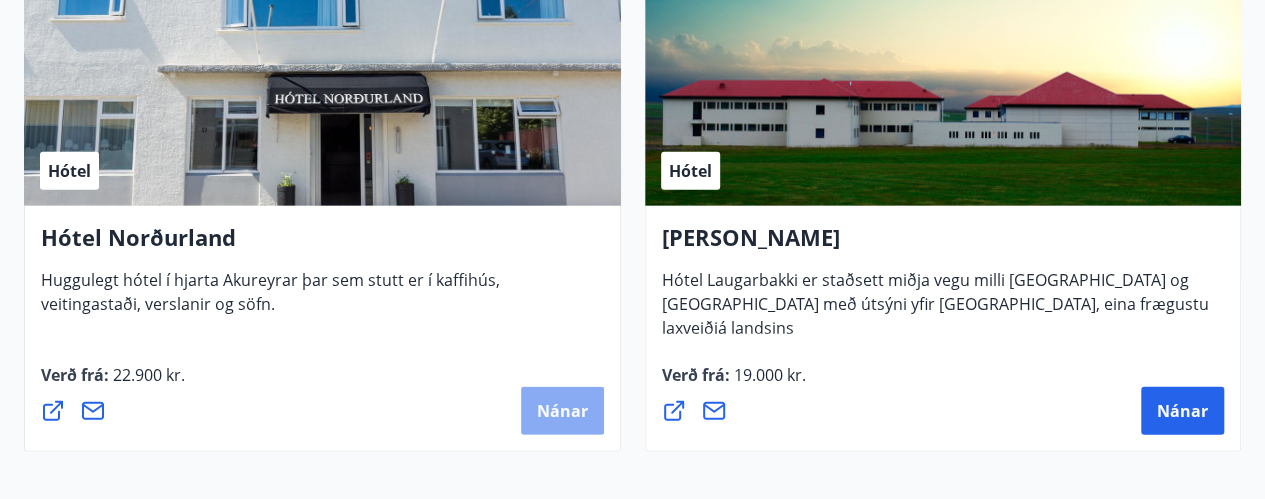 click on "Nánar" at bounding box center (562, 411) 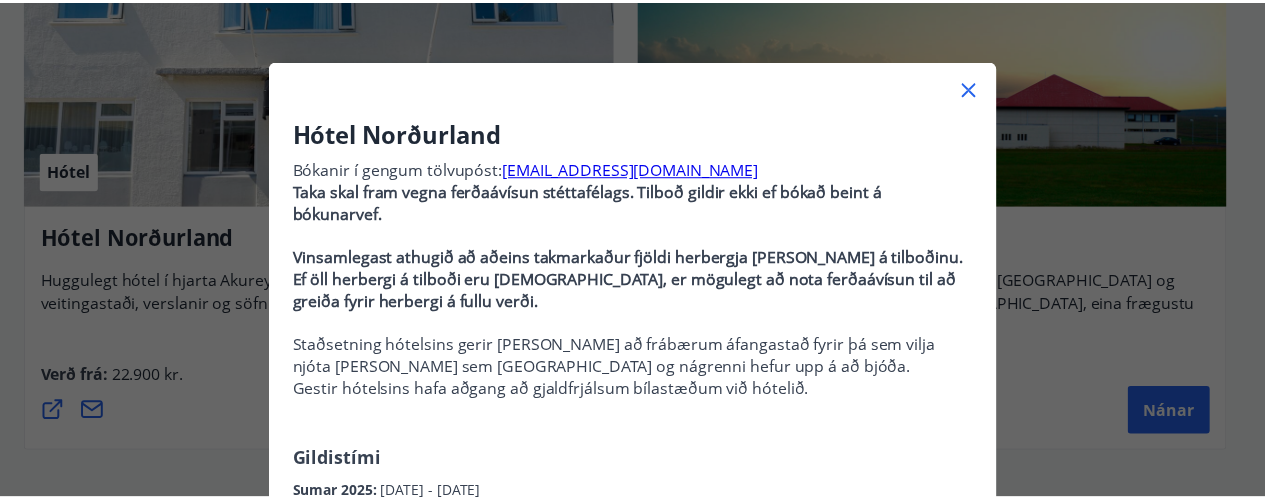 scroll, scrollTop: 0, scrollLeft: 0, axis: both 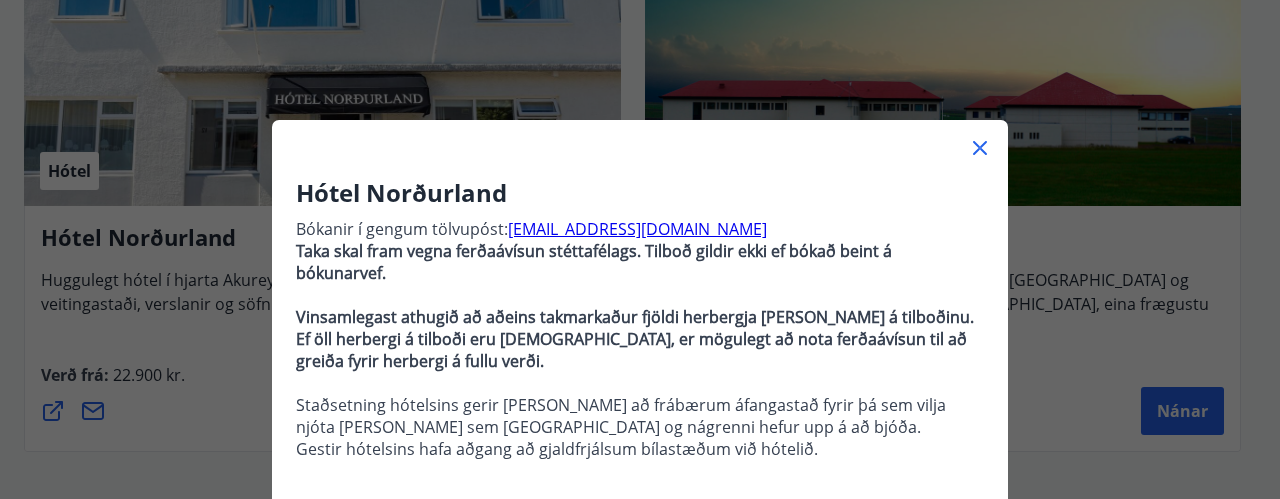 click 